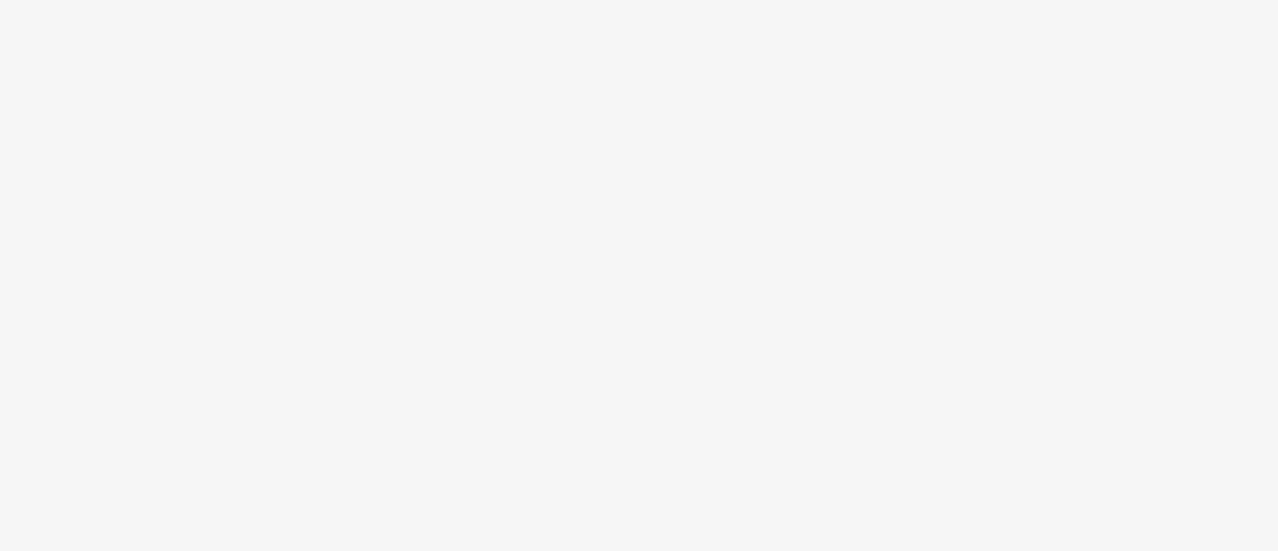 scroll, scrollTop: 0, scrollLeft: 0, axis: both 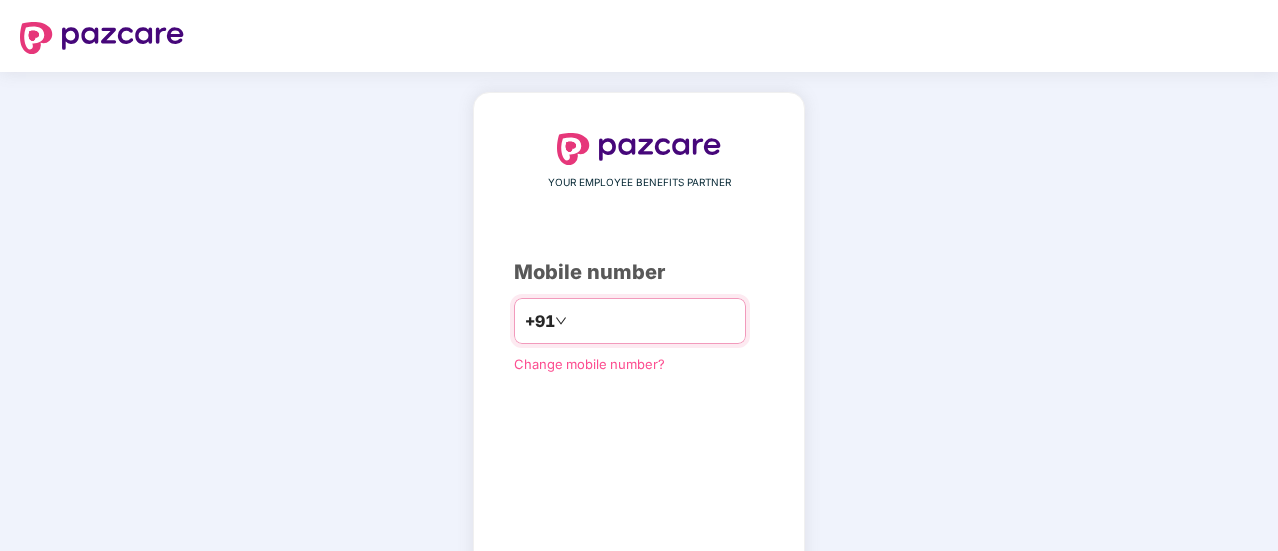 click at bounding box center (653, 321) 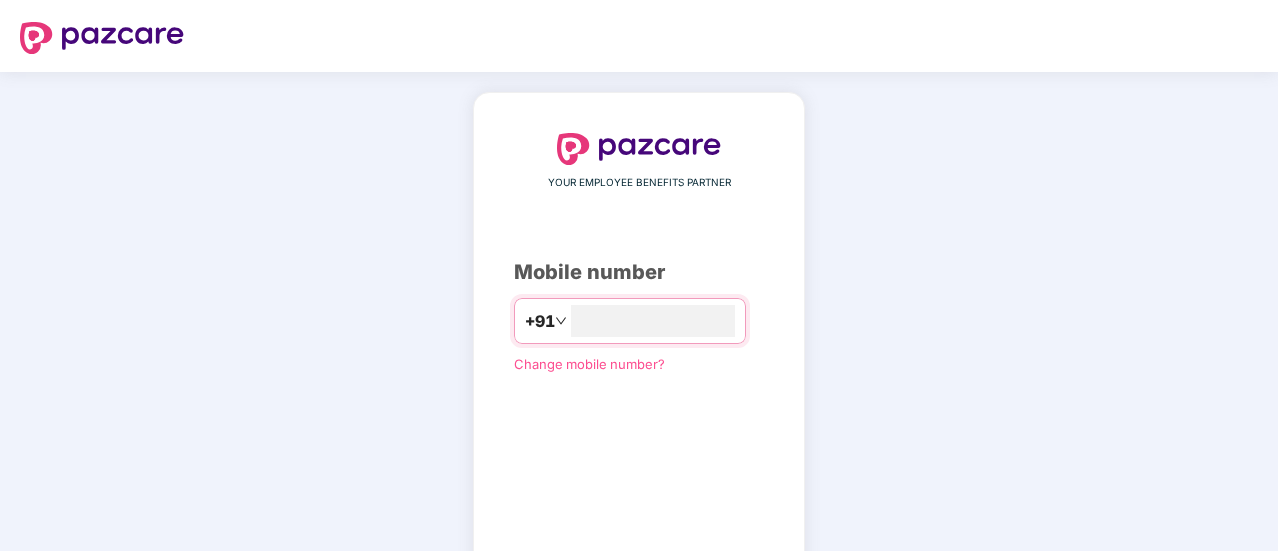 type on "**********" 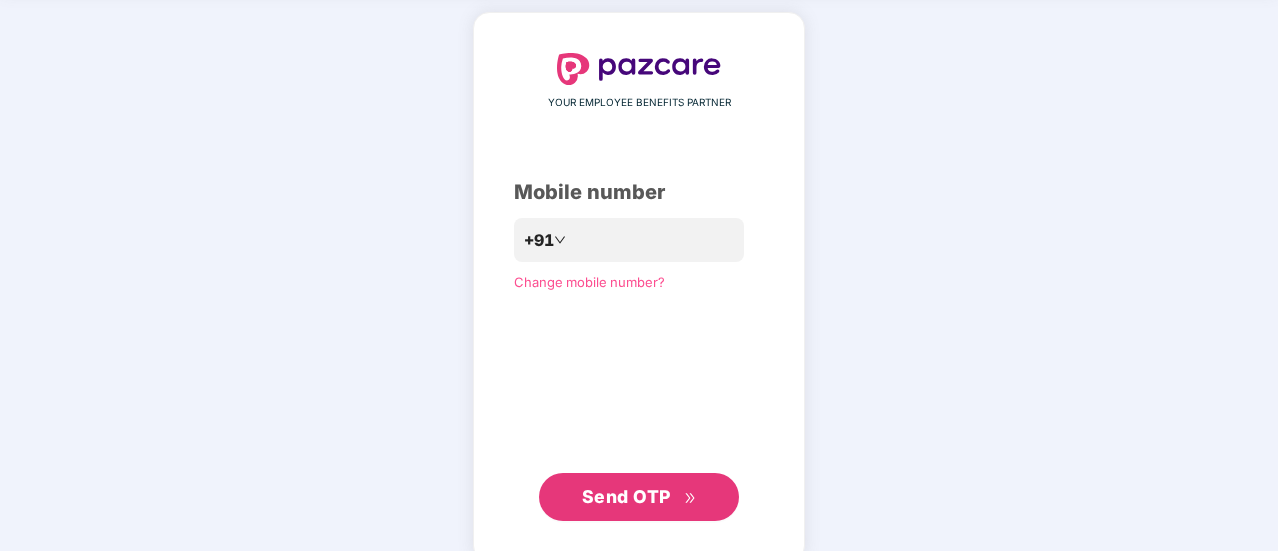 scroll, scrollTop: 109, scrollLeft: 0, axis: vertical 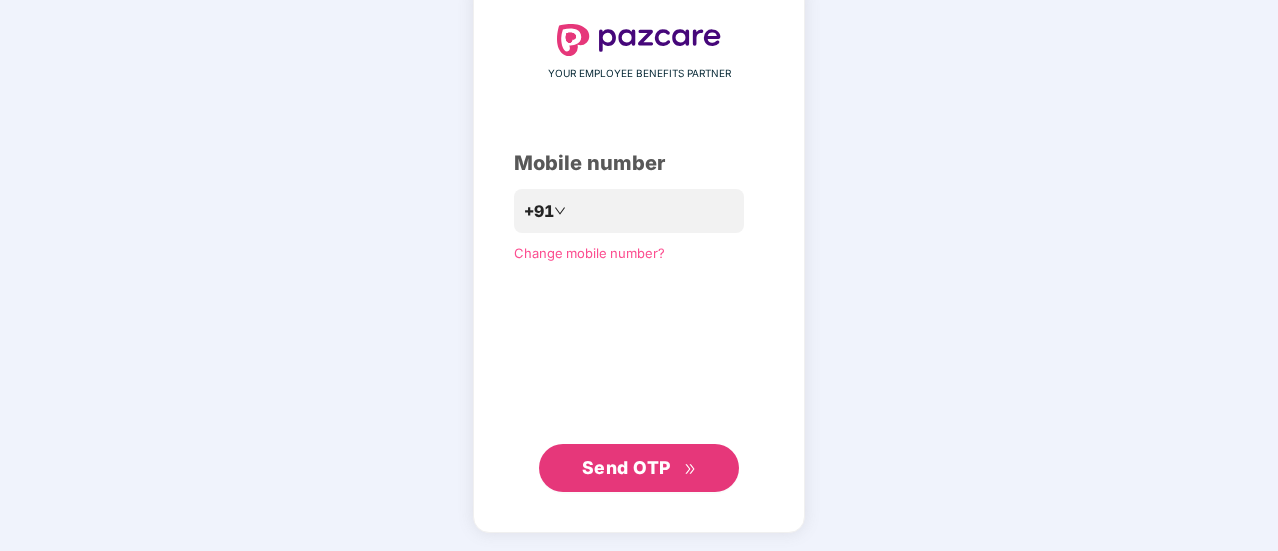 click on "Send OTP" at bounding box center [626, 467] 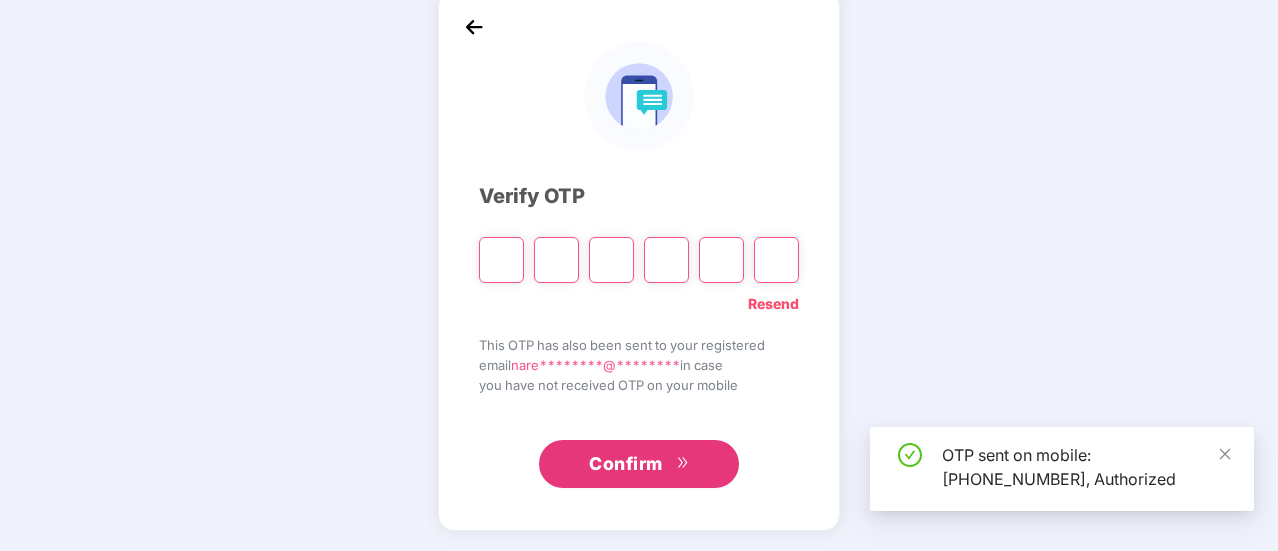 scroll, scrollTop: 100, scrollLeft: 0, axis: vertical 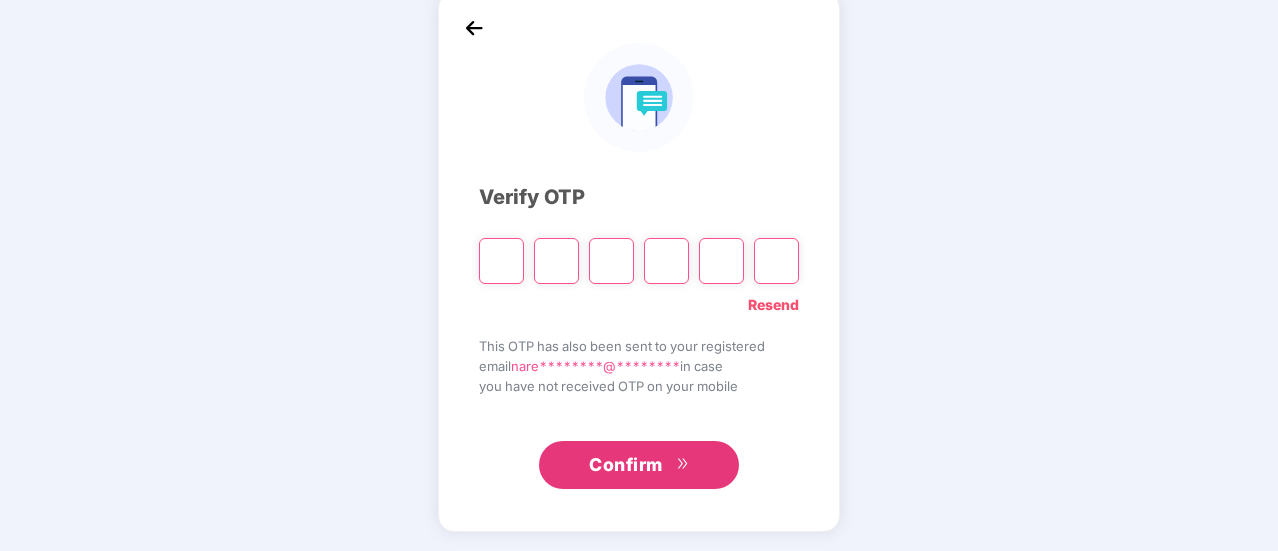 type on "*" 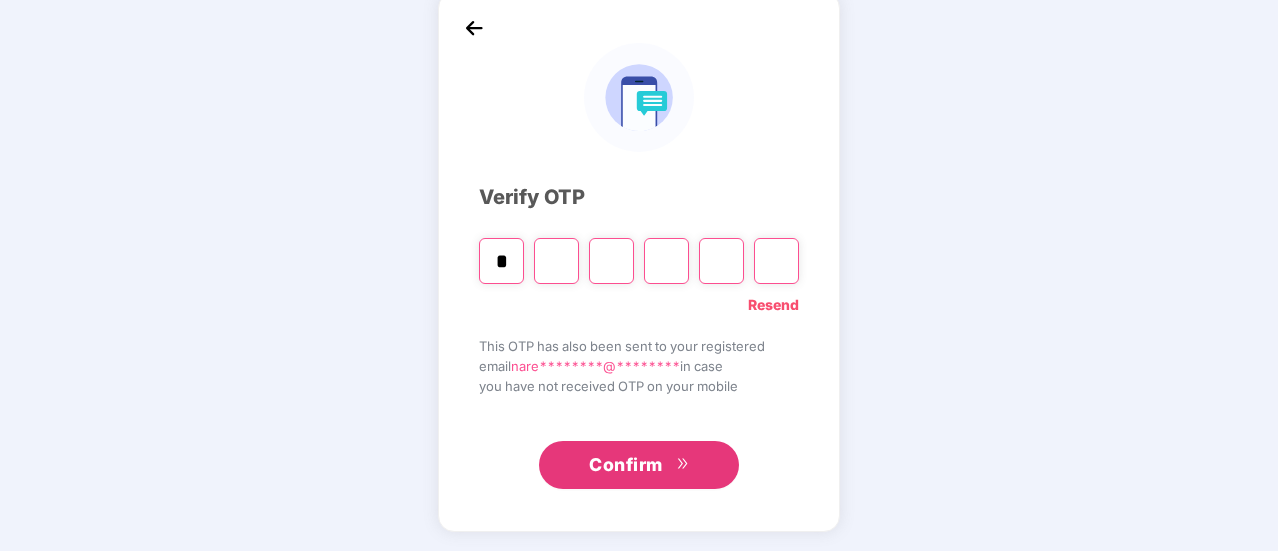 type on "*" 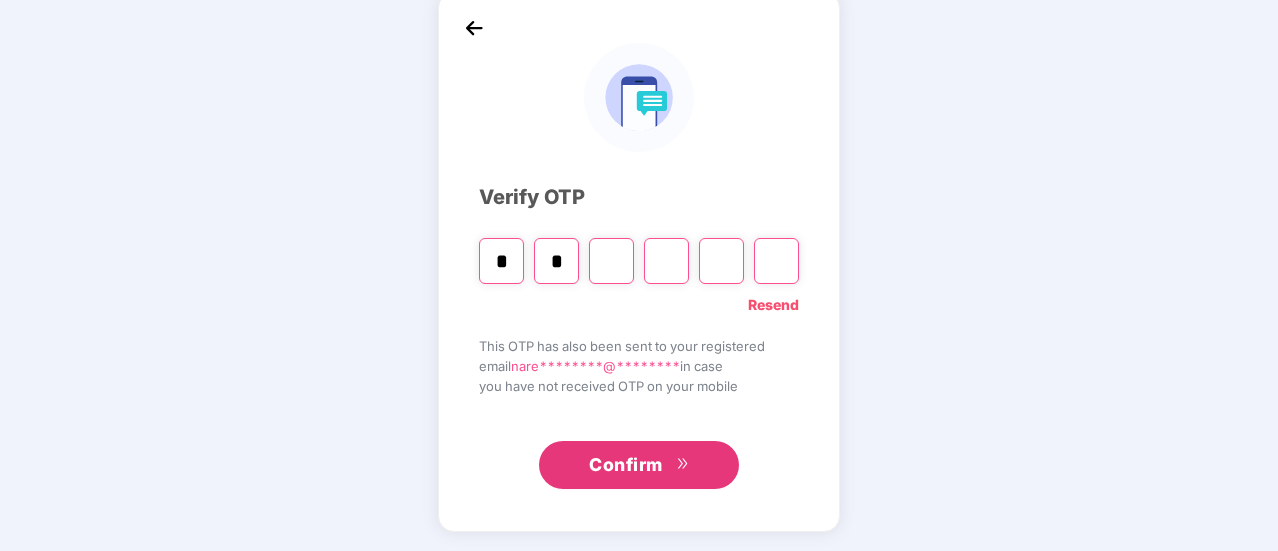 type on "*" 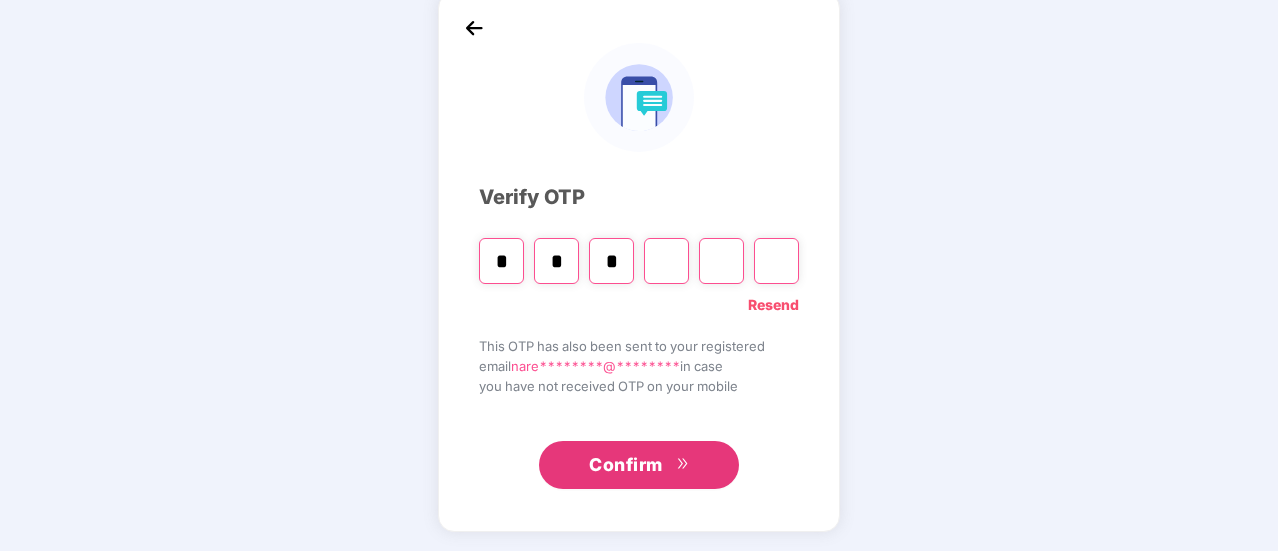 type on "*" 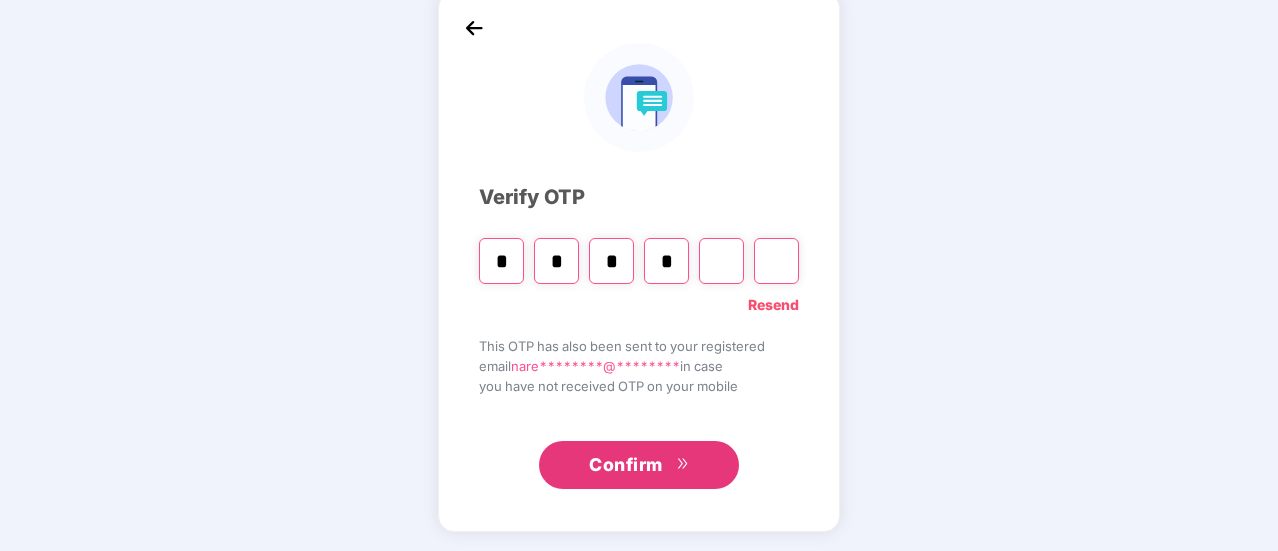 type on "*" 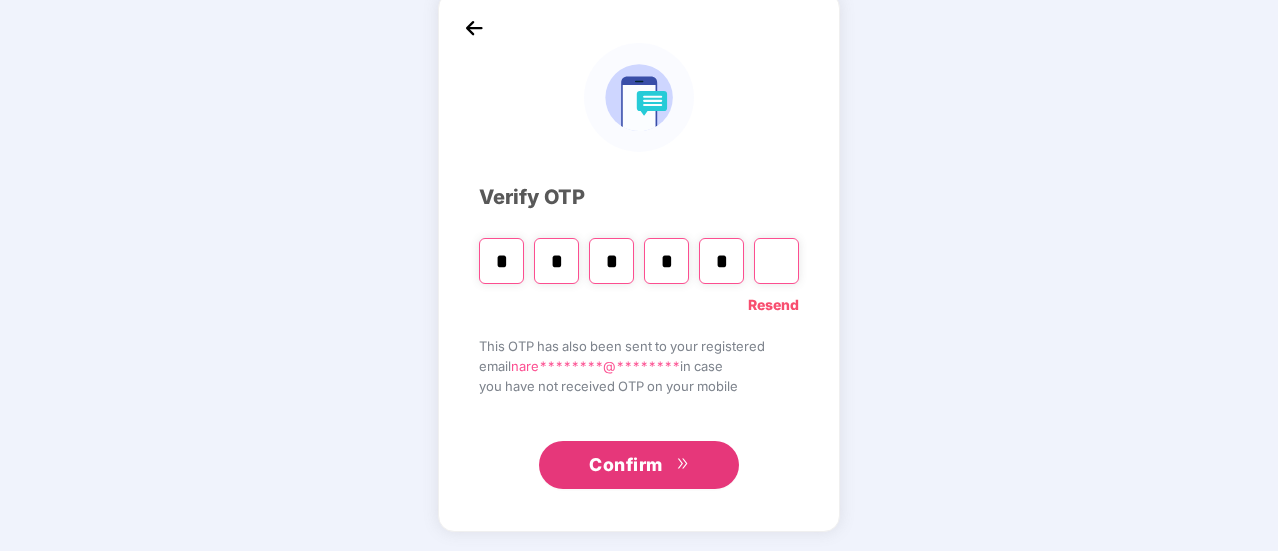 type on "*" 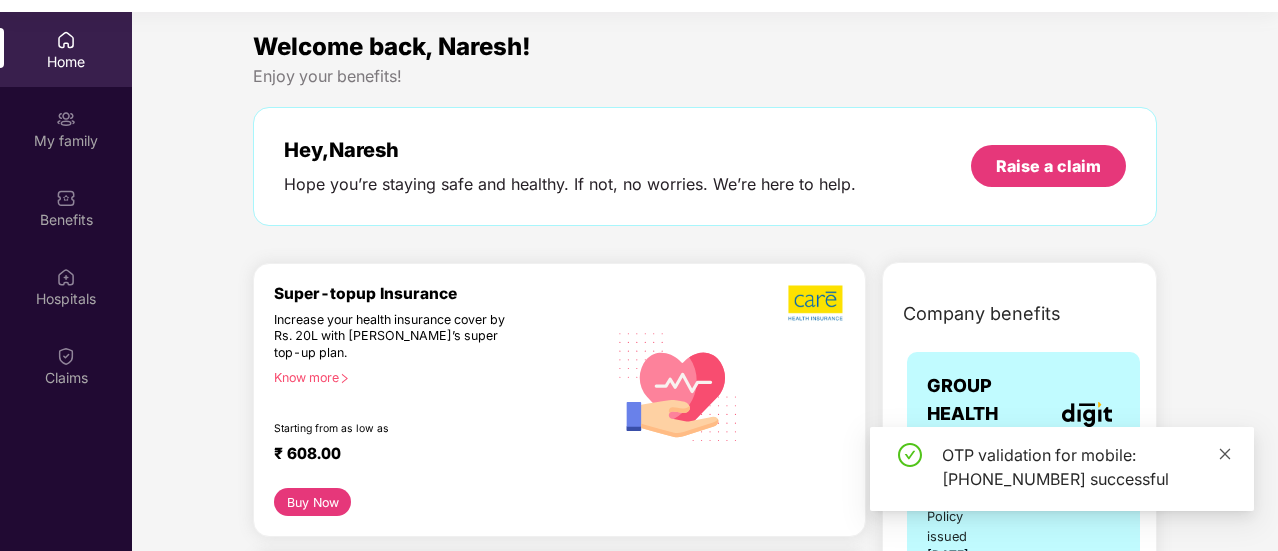 click 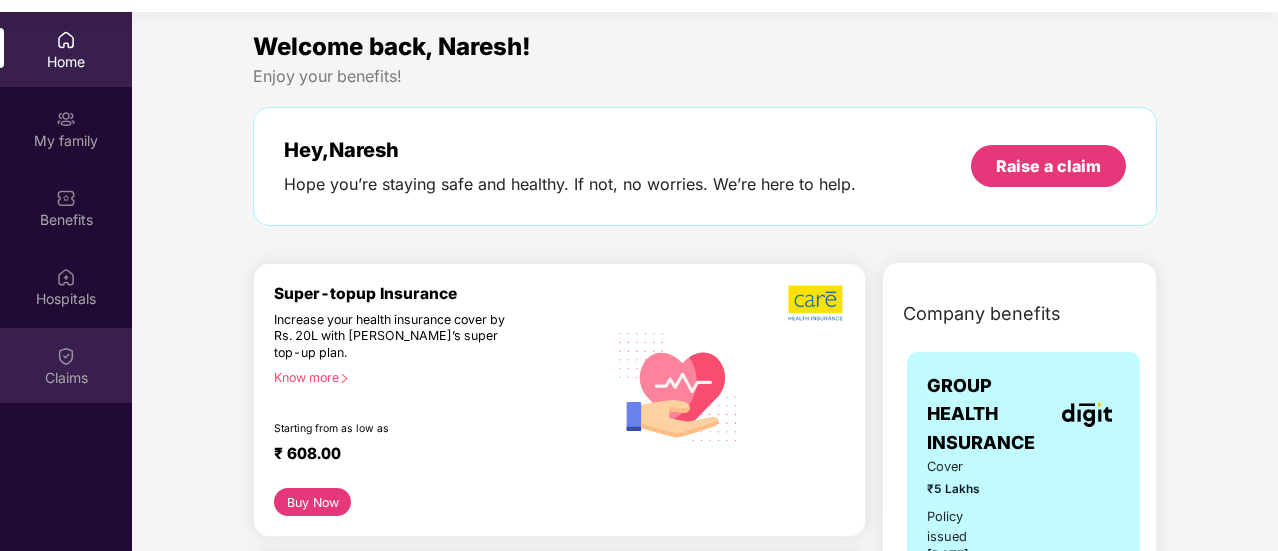 click on "Claims" at bounding box center (66, 378) 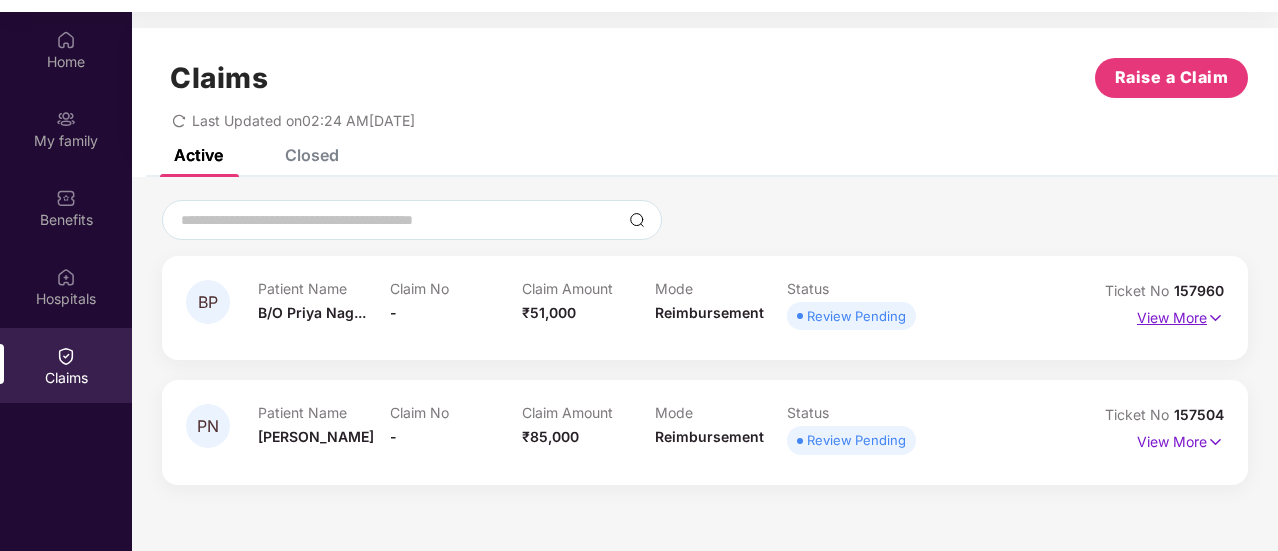 click on "View More" at bounding box center (1180, 315) 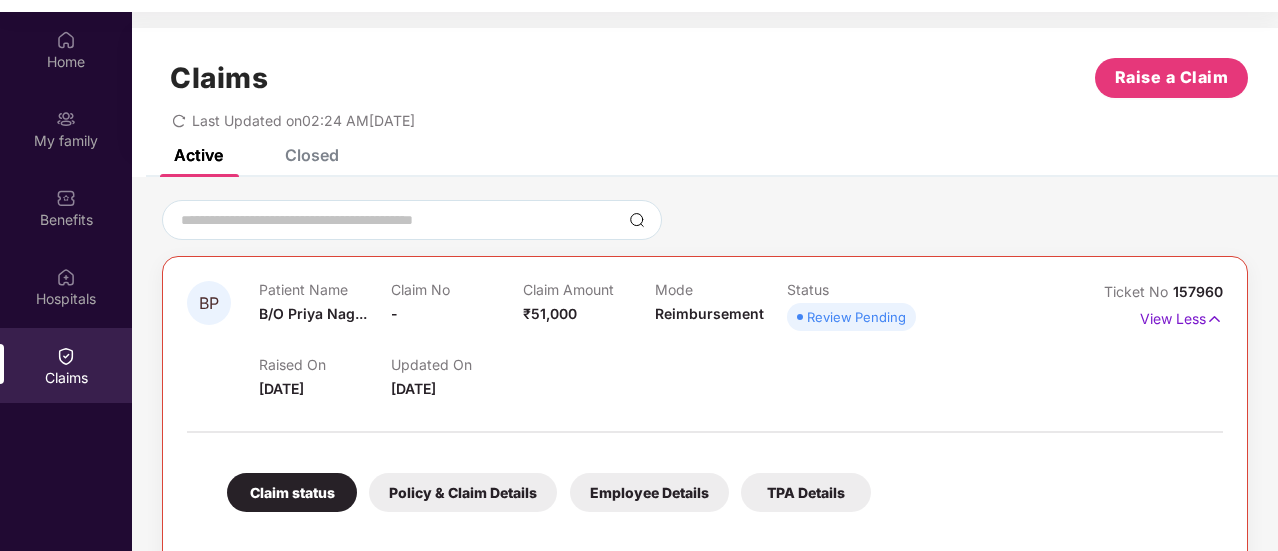 drag, startPoint x: 1275, startPoint y: 151, endPoint x: 1279, endPoint y: 231, distance: 80.09994 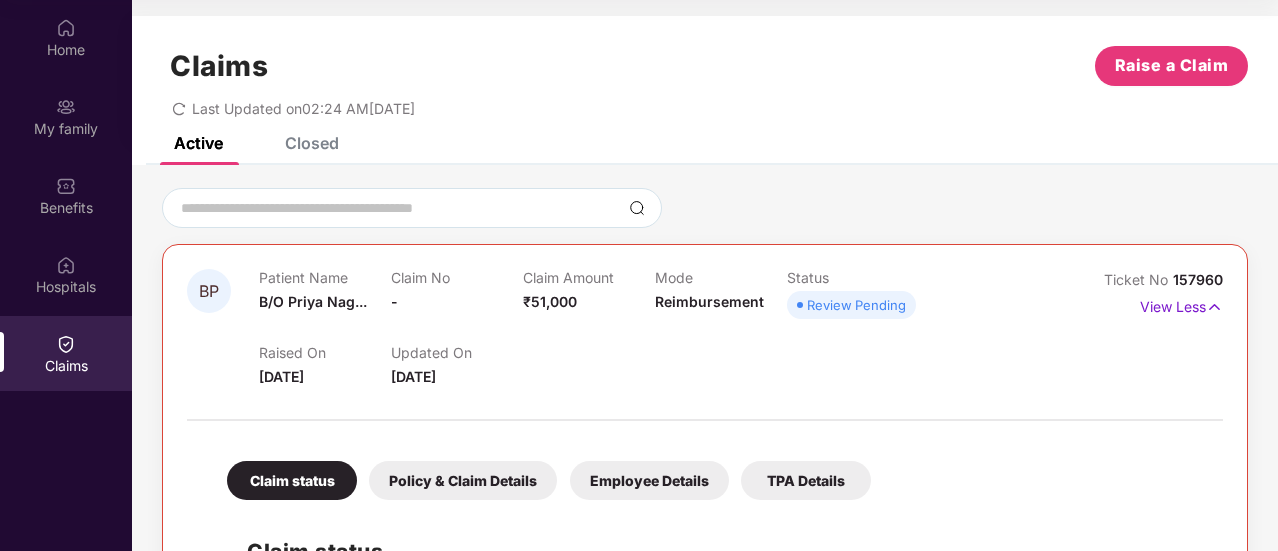 click on "BP Patient Name B/O [PERSON_NAME]...   Claim No - Claim Amount ₹51,000 Mode Reimbursement Status Review Pending Raised On [DATE] Updated On [DATE] Ticket No 157960 View Less   Claim status Policy & Claim Details Employee Details TPA Details Claim status Claim Ticket Raised [DATE] Document Received [DATE] Claim Intimation PN Patient Name [PERSON_NAME]   Claim No - Claim Amount ₹85,000 Mode Reimbursement Status Review Pending Ticket No 157504 View More" at bounding box center [705, 577] 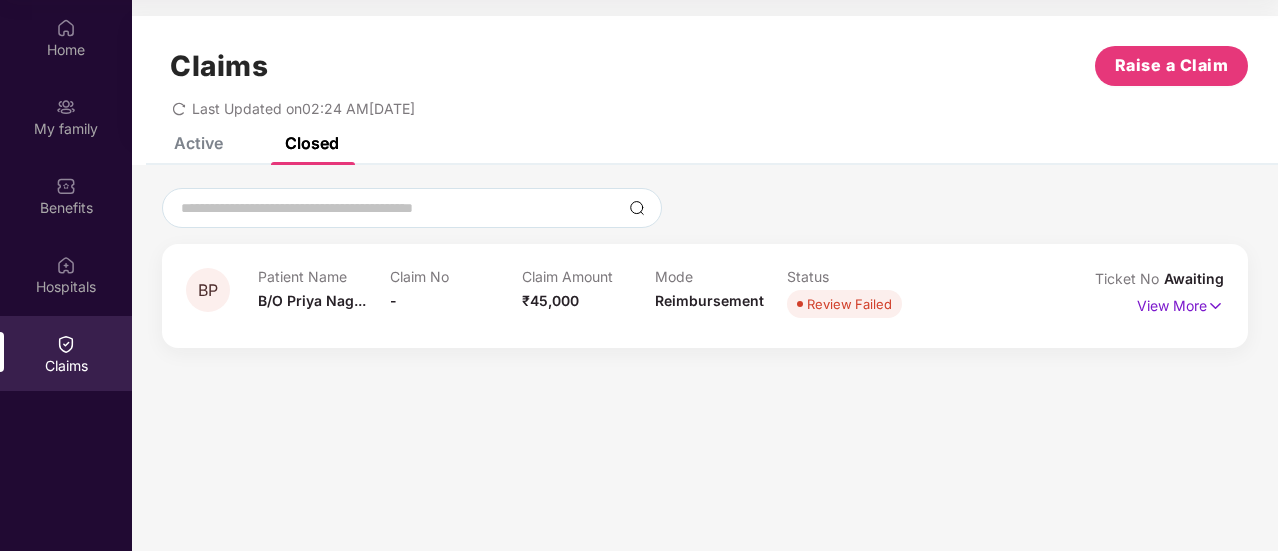 click on "Active" at bounding box center [198, 143] 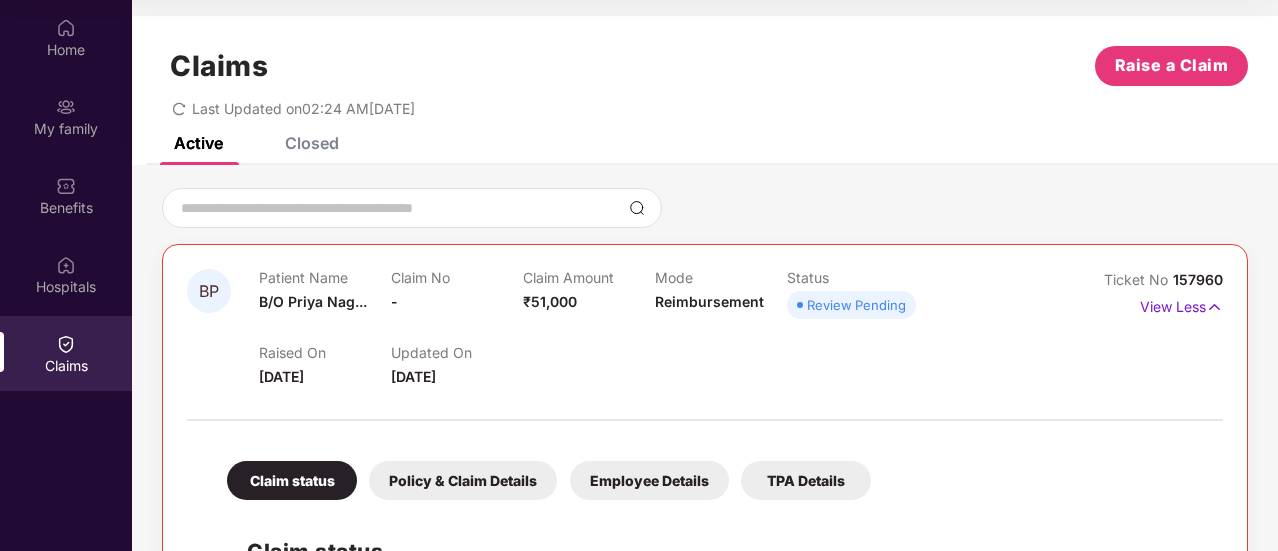 click at bounding box center (705, 208) 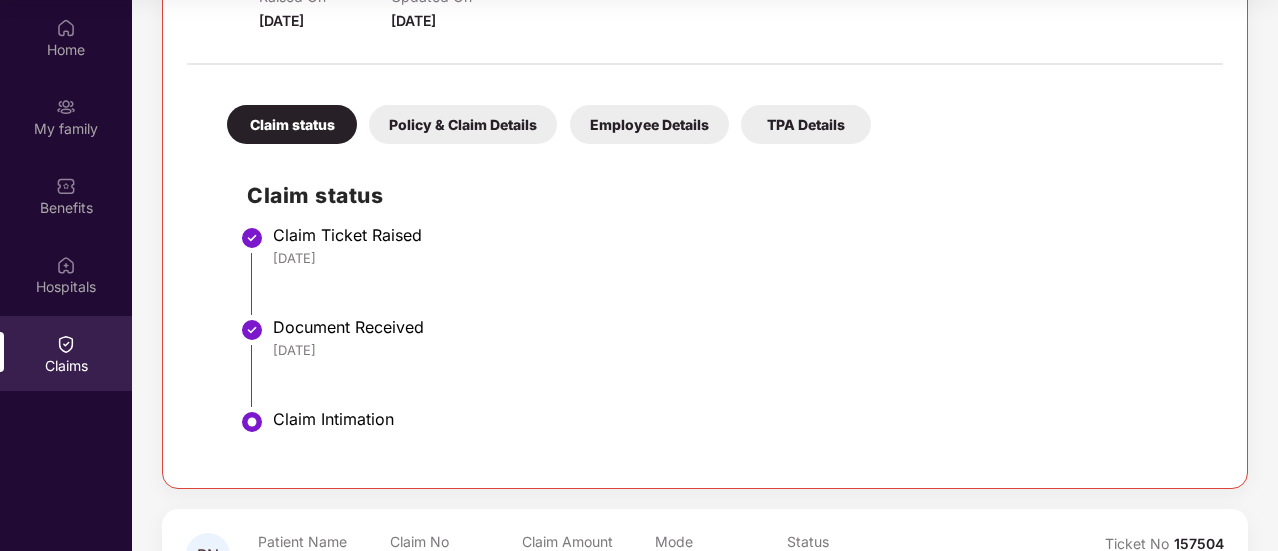 scroll, scrollTop: 437, scrollLeft: 0, axis: vertical 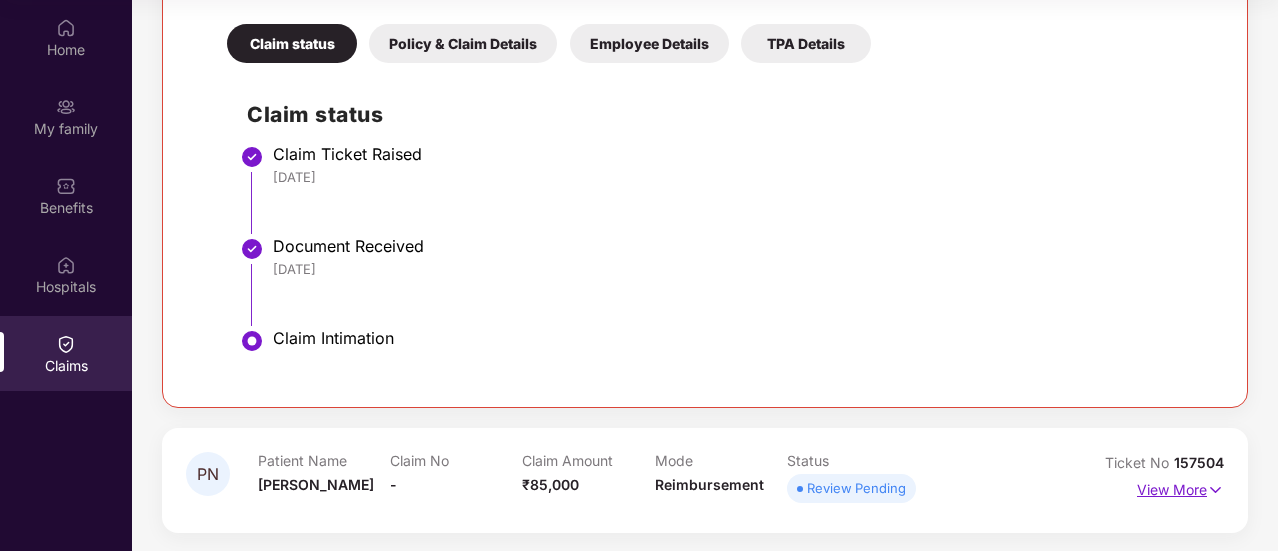 click on "View More" at bounding box center [1180, 487] 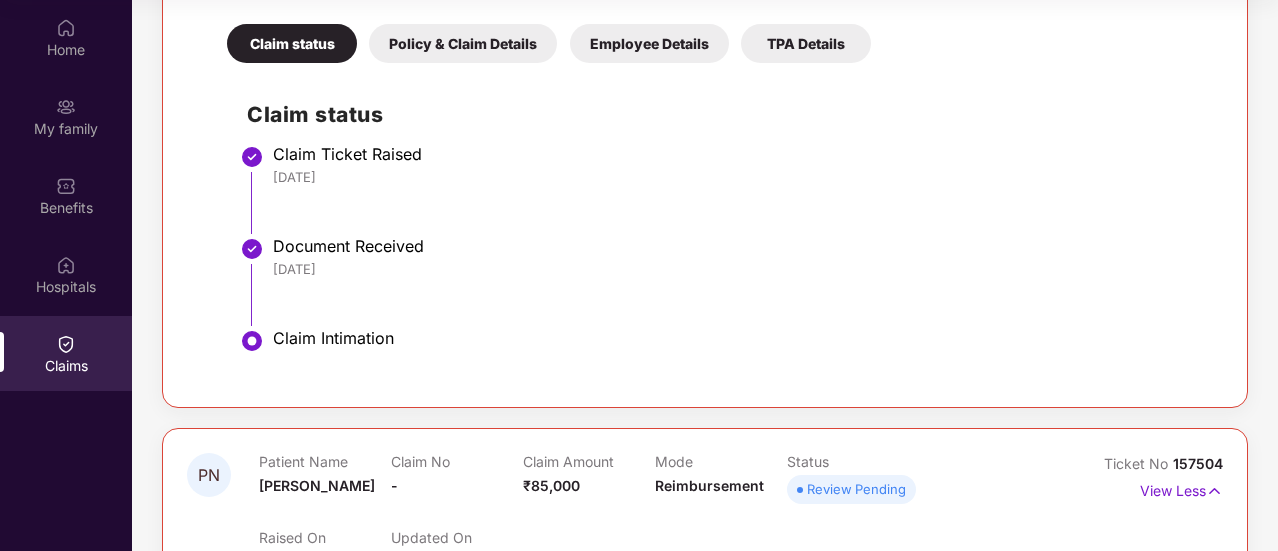 click on "BP Patient Name B/O [PERSON_NAME]...   Claim No - Claim Amount ₹51,000 Mode Reimbursement Status Review Pending Raised On [DATE] Updated On [DATE] Ticket No 157960 View Less   Claim status Policy & Claim Details Employee Details TPA Details Claim status Claim Ticket Raised [DATE] Document Received [DATE] Claim Intimation PN Patient Name [PERSON_NAME]   Claim No - Claim Amount ₹85,000 Mode Reimbursement Status Review Pending Raised On [DATE] Updated On [DATE] Ticket No 157504 View Less   Claim status Policy & Claim Details Employee Details TPA Details Claim status Claim Ticket Raised [DATE] Document Received [DATE] Claim Intimation" at bounding box center (705, 390) 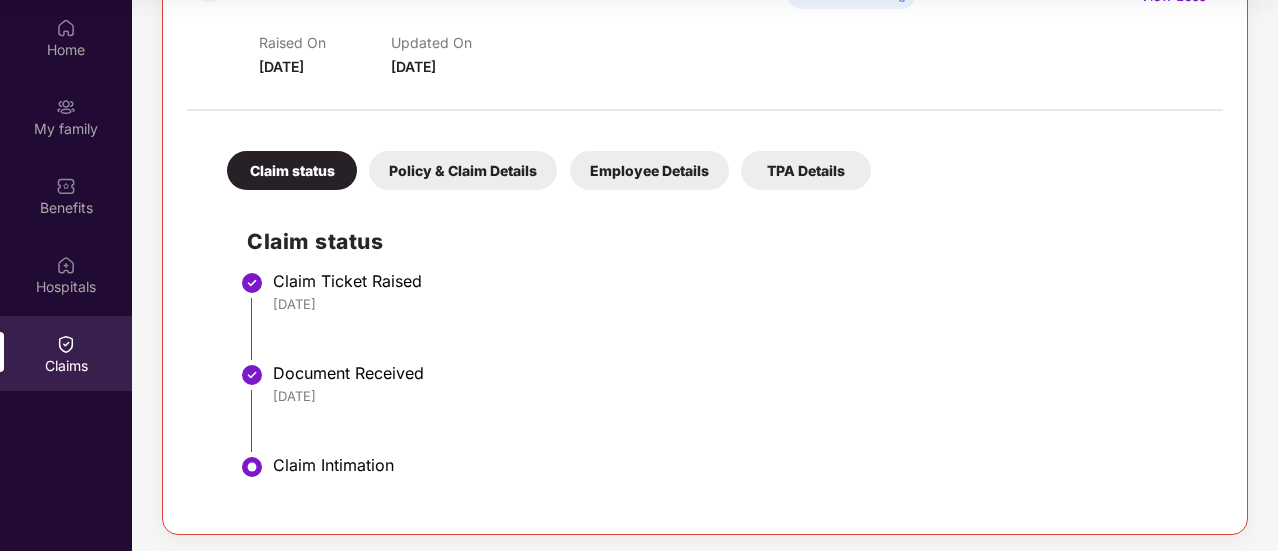 scroll, scrollTop: 932, scrollLeft: 0, axis: vertical 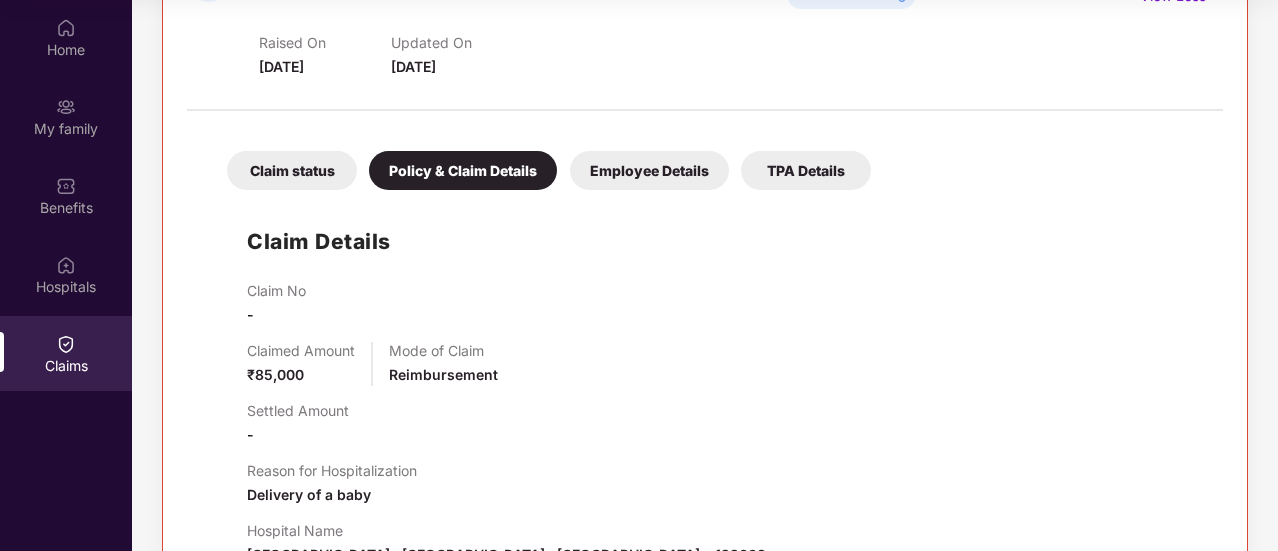 click on "Employee Details" at bounding box center [649, 170] 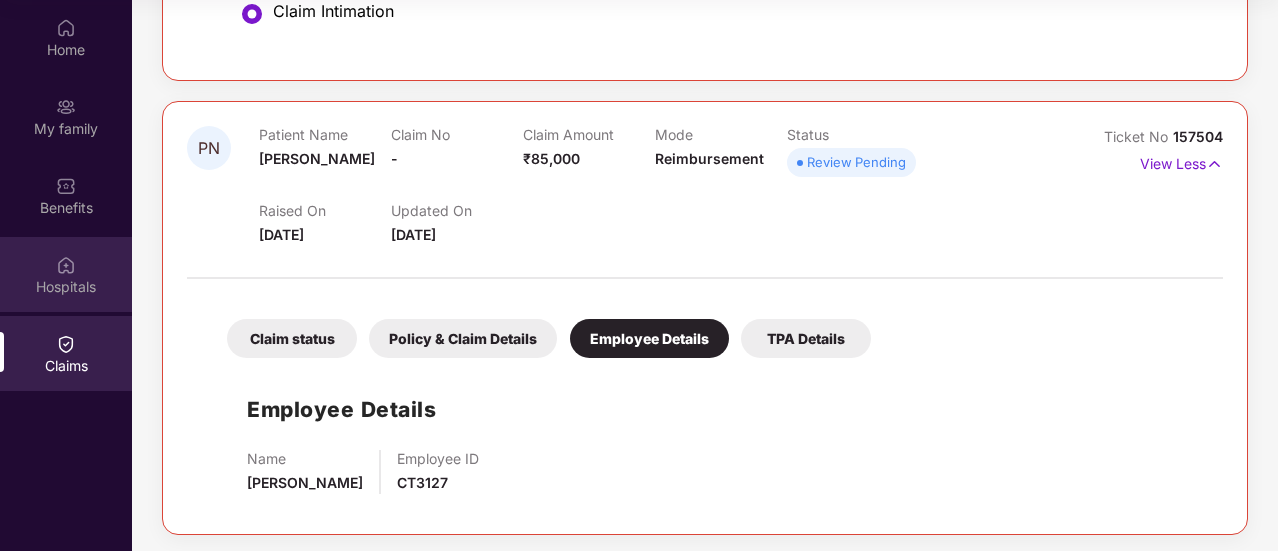 click on "Hospitals" at bounding box center (66, 274) 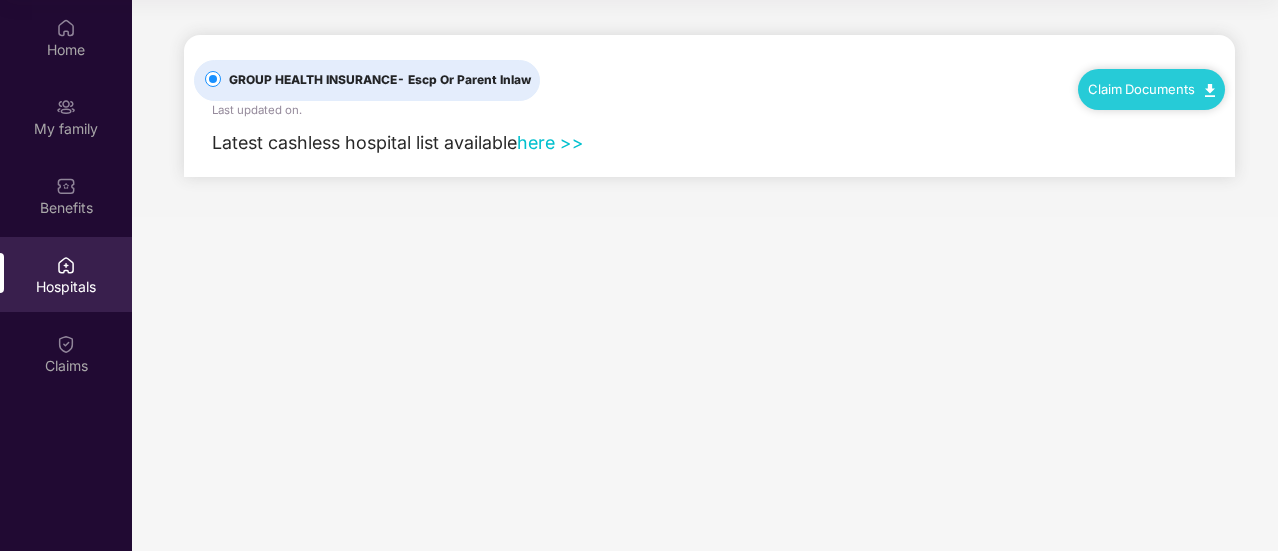 scroll, scrollTop: 0, scrollLeft: 0, axis: both 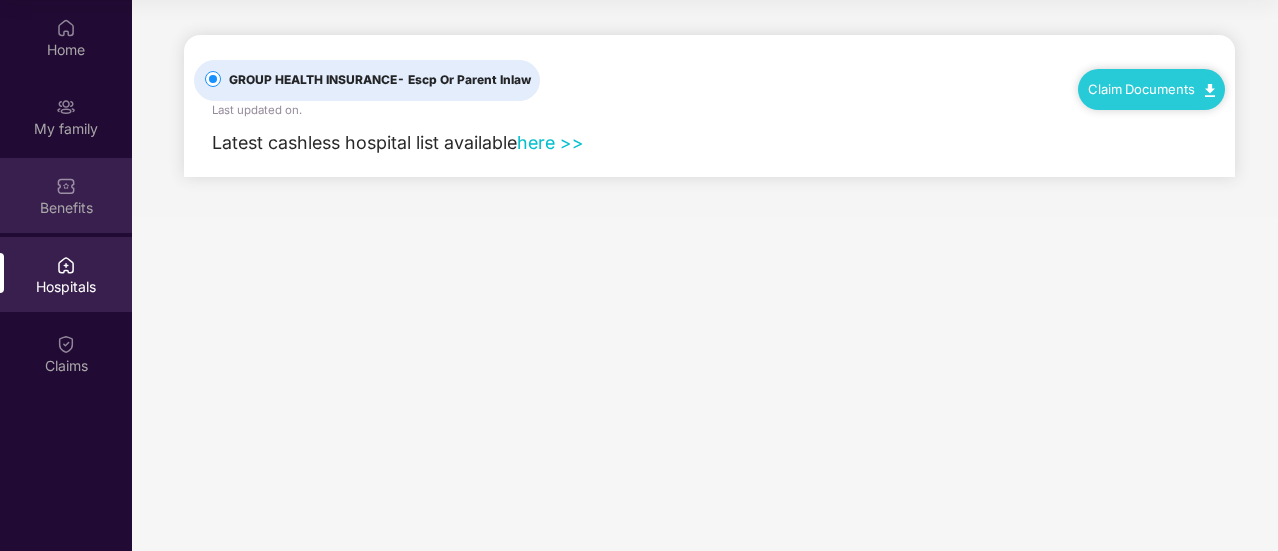 click on "Benefits" at bounding box center [66, 195] 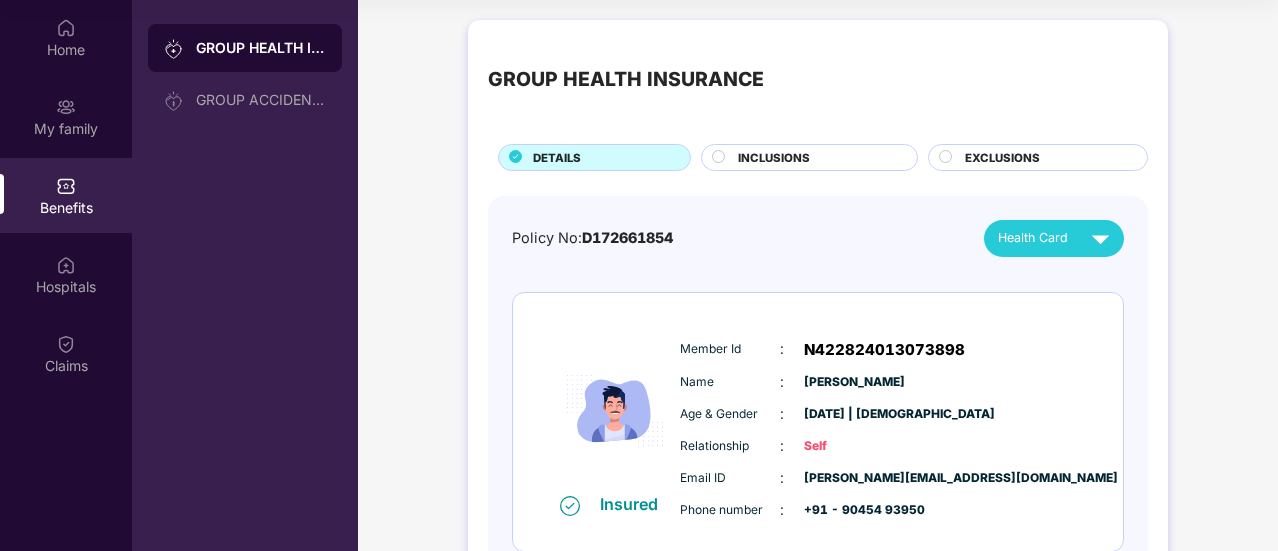 click on "GROUP HEALTH INSURANCE DETAILS INCLUSIONS EXCLUSIONS" at bounding box center [818, 105] 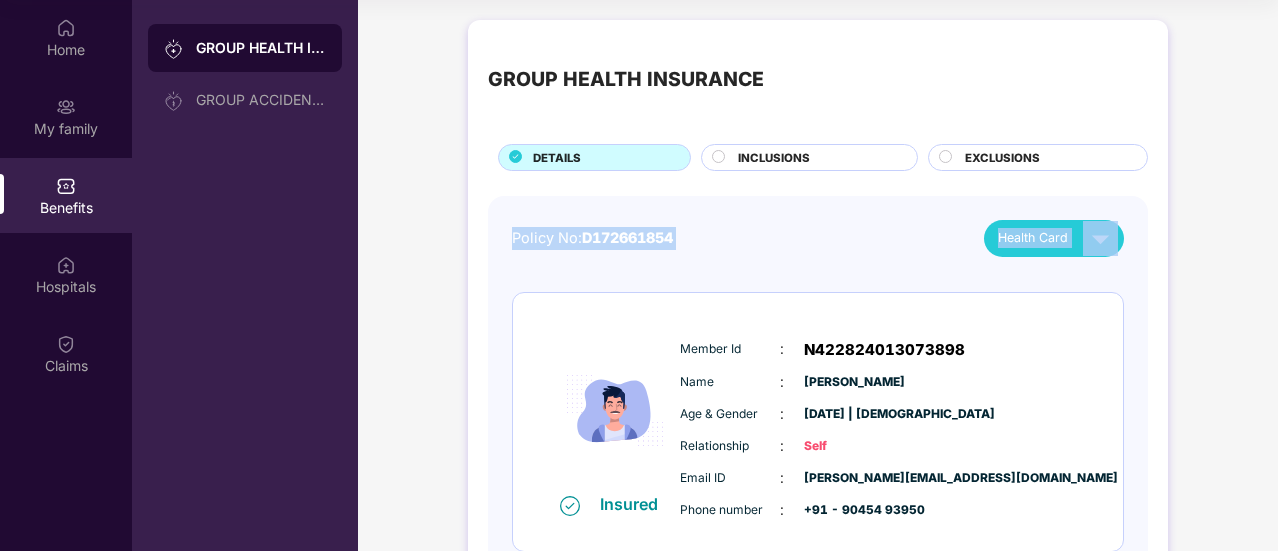 drag, startPoint x: 1274, startPoint y: 152, endPoint x: 1279, endPoint y: 224, distance: 72.1734 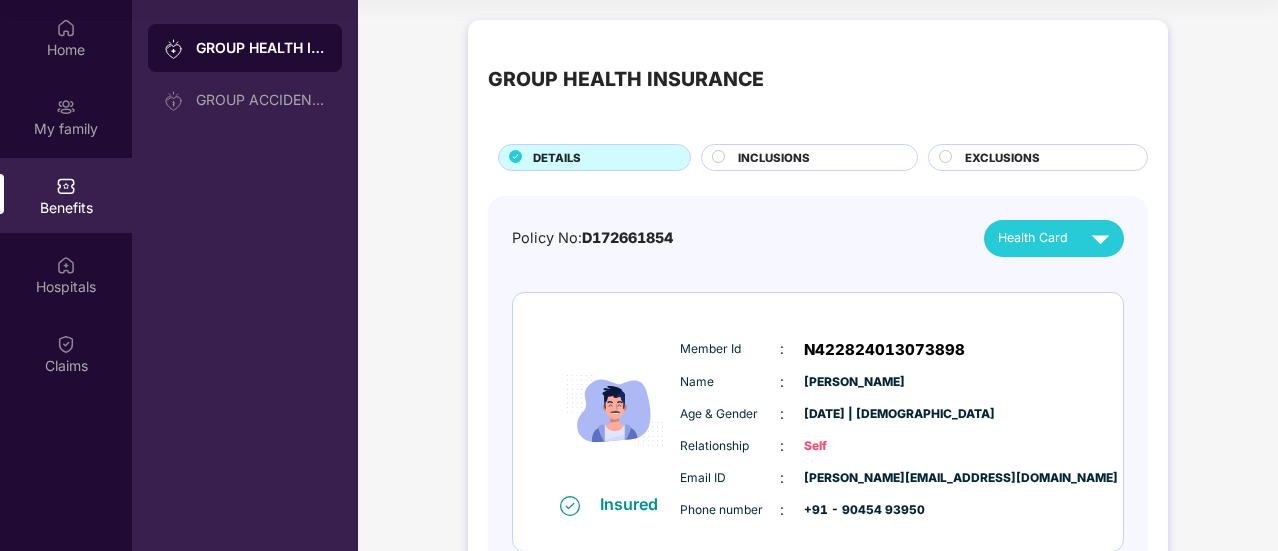 click on "Policy No:  D172661854 Health Card Insured Member Id : N422824013073898 Name : [PERSON_NAME] Age & Gender : [DATE] | [DEMOGRAPHIC_DATA] Relationship : Self Email ID : [PERSON_NAME][EMAIL_ADDRESS][DOMAIN_NAME] Phone number : +91 - 90454 93950 Insured Member Id : N366841109510027 Name : [PERSON_NAME] Age & Gender : [DATE] | [DEMOGRAPHIC_DATA] Relationship : Spouse Email ID : [PERSON_NAME][EMAIL_ADDRESS][DOMAIN_NAME] Phone number : +91 - 90454 93950 Name : B/O [PERSON_NAME]  Age & Gender : [DATE] | [DEMOGRAPHIC_DATA] Relationship : Child Email ID : [PERSON_NAME][EMAIL_ADDRESS][DOMAIN_NAME] Phone number : +91 - 90454 93950 Pending health card generation Insured Member Id : N446714693211621 Name : [PERSON_NAME] Age & Gender : [DATE] | [DEMOGRAPHIC_DATA] Relationship : Father Email ID : [PERSON_NAME][EMAIL_ADDRESS][DOMAIN_NAME] Phone number : +91 - 90454 93950" at bounding box center [818, 858] 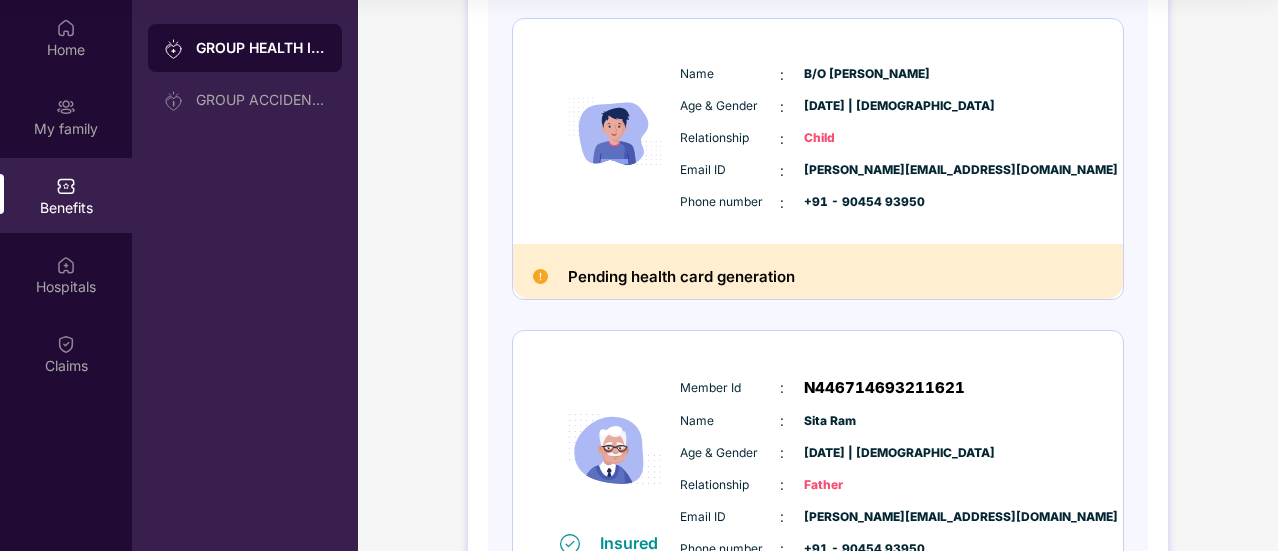 scroll, scrollTop: 775, scrollLeft: 0, axis: vertical 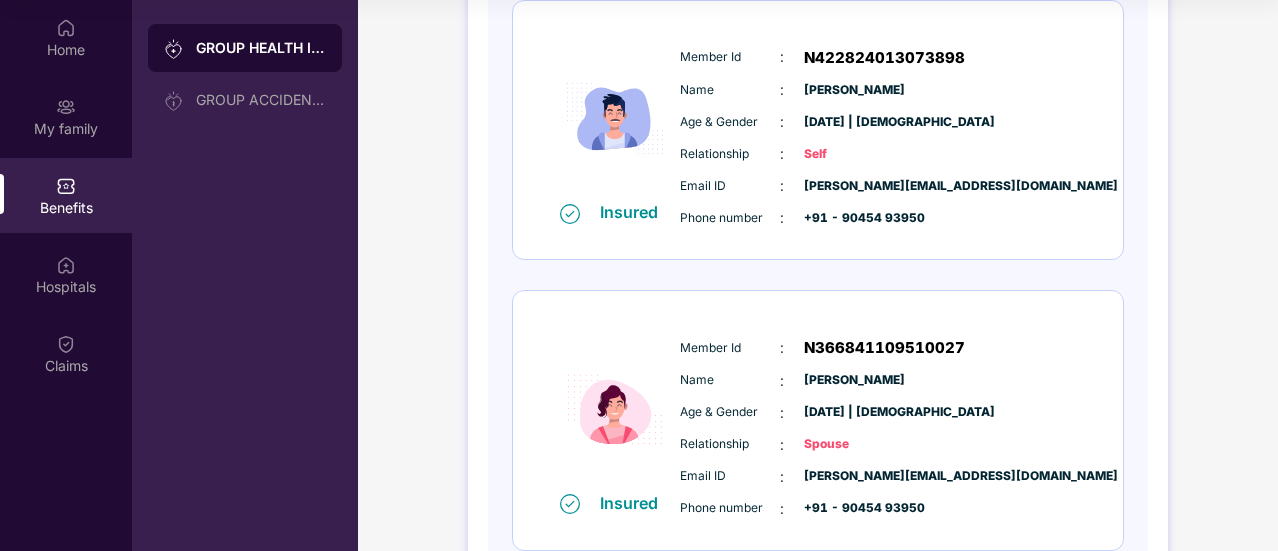 click on "GROUP HEALTH INSURANCE DETAILS INCLUSIONS EXCLUSIONS Policy No:  D172661854 Health Card Insured Member Id : N422824013073898 Name : [PERSON_NAME] Age & Gender : [DATE] | [DEMOGRAPHIC_DATA] Relationship : Self Email ID : [PERSON_NAME][EMAIL_ADDRESS][DOMAIN_NAME] Phone number : +91 - 90454 93950 Insured Member Id : N366841109510027 Name : [PERSON_NAME] Age & Gender : [DATE] | [DEMOGRAPHIC_DATA] Relationship : Spouse Email ID : [PERSON_NAME][EMAIL_ADDRESS][DOMAIN_NAME] Phone number : +91 - 90454 93950 Name : B/O [PERSON_NAME]  Age & Gender : [DATE] | [DEMOGRAPHIC_DATA] Relationship : Child Email ID : [PERSON_NAME][EMAIL_ADDRESS][DOMAIN_NAME] Phone number : +91 - 90454 93950 Pending health card generation Insured Member Id : N446714693211621 Name : [PERSON_NAME] & Gender : [DATE] | [DEMOGRAPHIC_DATA] Relationship : Father Email ID : [PERSON_NAME][EMAIL_ADDRESS][DOMAIN_NAME] Phone number : +91 - 90454 93950" at bounding box center [818, 498] 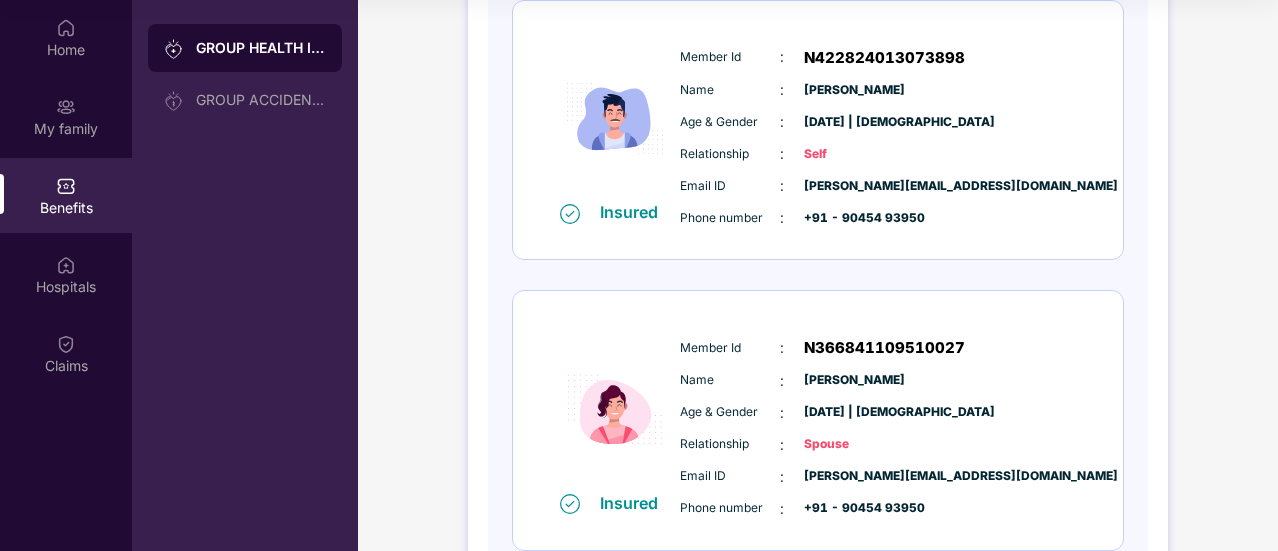 click on "GROUP HEALTH INSURANCE DETAILS INCLUSIONS EXCLUSIONS Policy No:  D172661854 Health Card Insured Member Id : N422824013073898 Name : [PERSON_NAME] Age & Gender : [DATE] | [DEMOGRAPHIC_DATA] Relationship : Self Email ID : [PERSON_NAME][EMAIL_ADDRESS][DOMAIN_NAME] Phone number : +91 - 90454 93950 Insured Member Id : N366841109510027 Name : [PERSON_NAME] Age & Gender : [DATE] | [DEMOGRAPHIC_DATA] Relationship : Spouse Email ID : [PERSON_NAME][EMAIL_ADDRESS][DOMAIN_NAME] Phone number : +91 - 90454 93950 Name : B/O [PERSON_NAME]  Age & Gender : [DATE] | [DEMOGRAPHIC_DATA] Relationship : Child Email ID : [PERSON_NAME][EMAIL_ADDRESS][DOMAIN_NAME] Phone number : +91 - 90454 93950 Pending health card generation Insured Member Id : N446714693211621 Name : [PERSON_NAME] & Gender : [DATE] | [DEMOGRAPHIC_DATA] Relationship : Father Email ID : [PERSON_NAME][EMAIL_ADDRESS][DOMAIN_NAME] Phone number : +91 - 90454 93950" at bounding box center (818, 498) 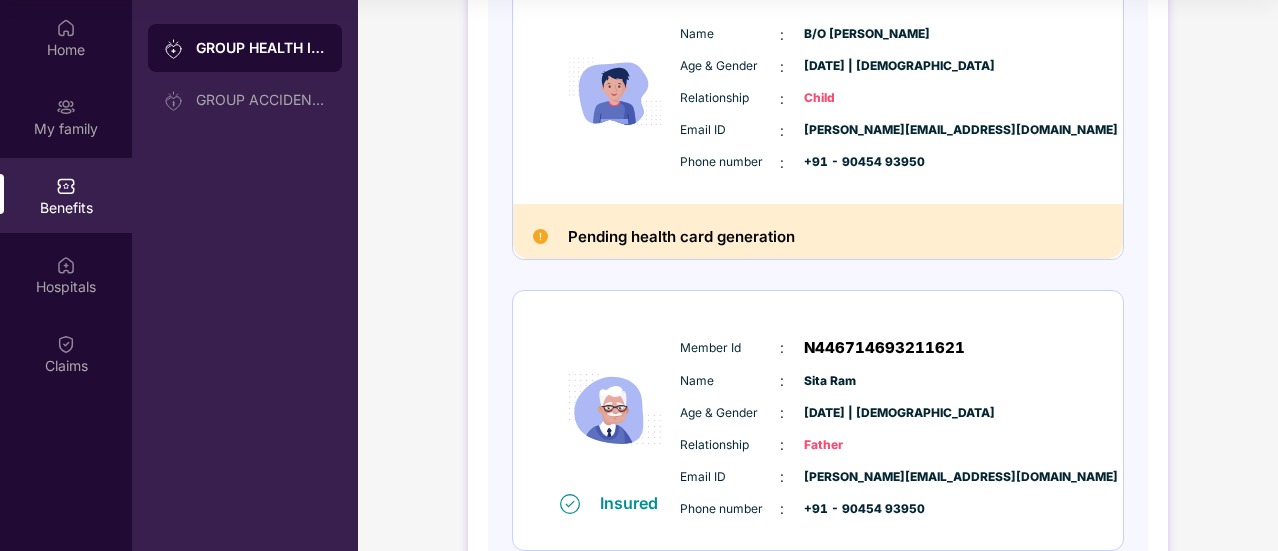 scroll, scrollTop: 855, scrollLeft: 0, axis: vertical 